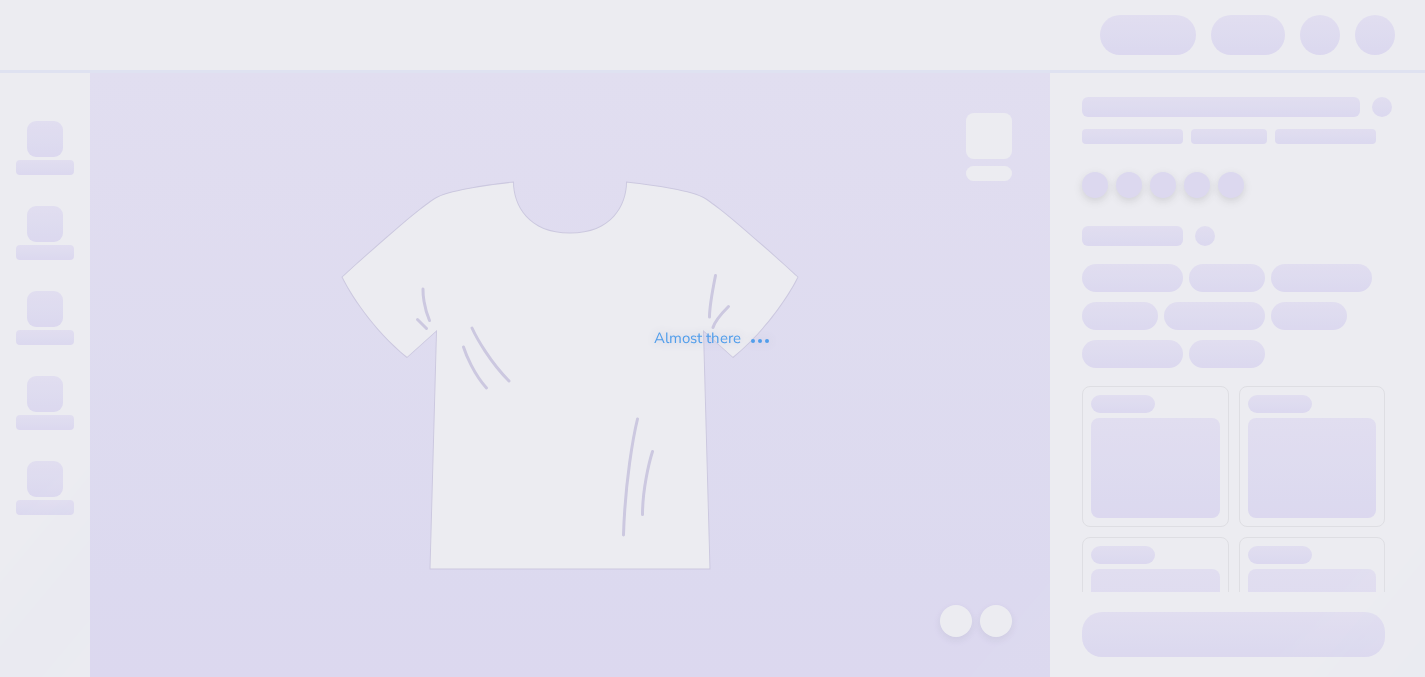 scroll, scrollTop: 0, scrollLeft: 0, axis: both 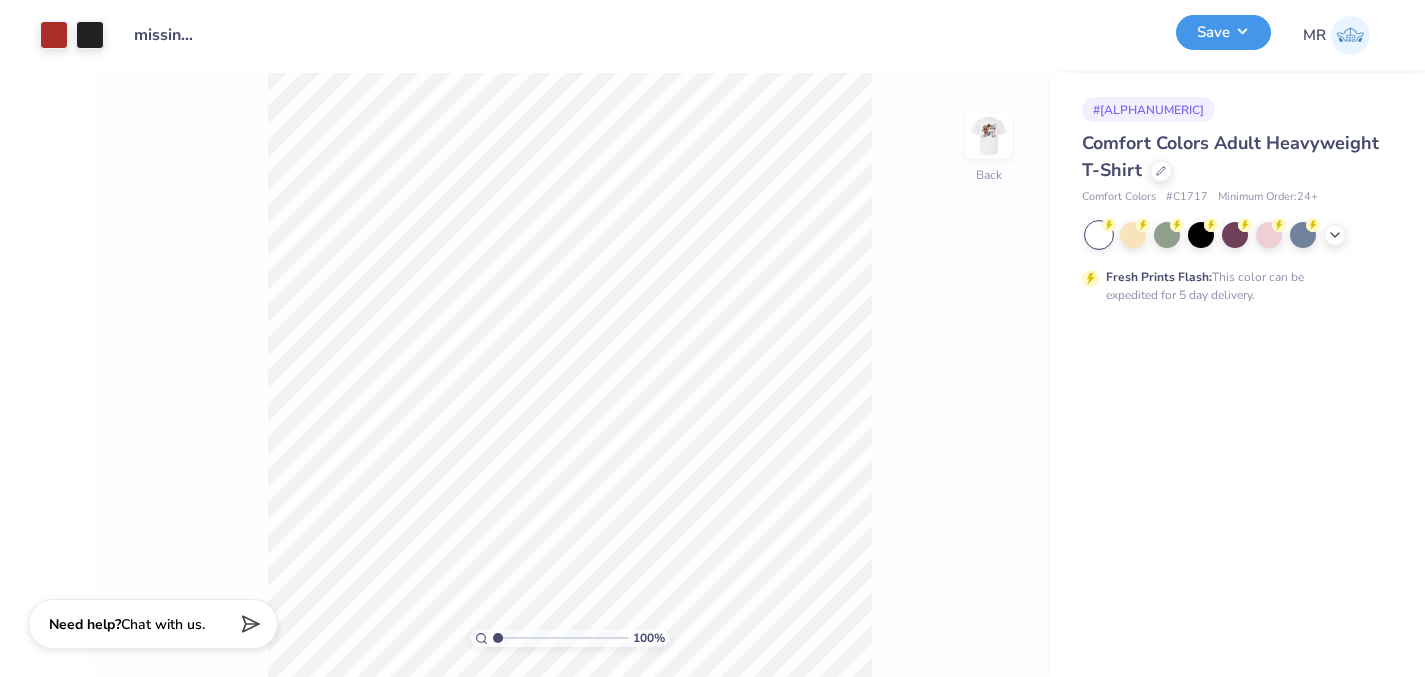 click on "Save" at bounding box center (1223, 32) 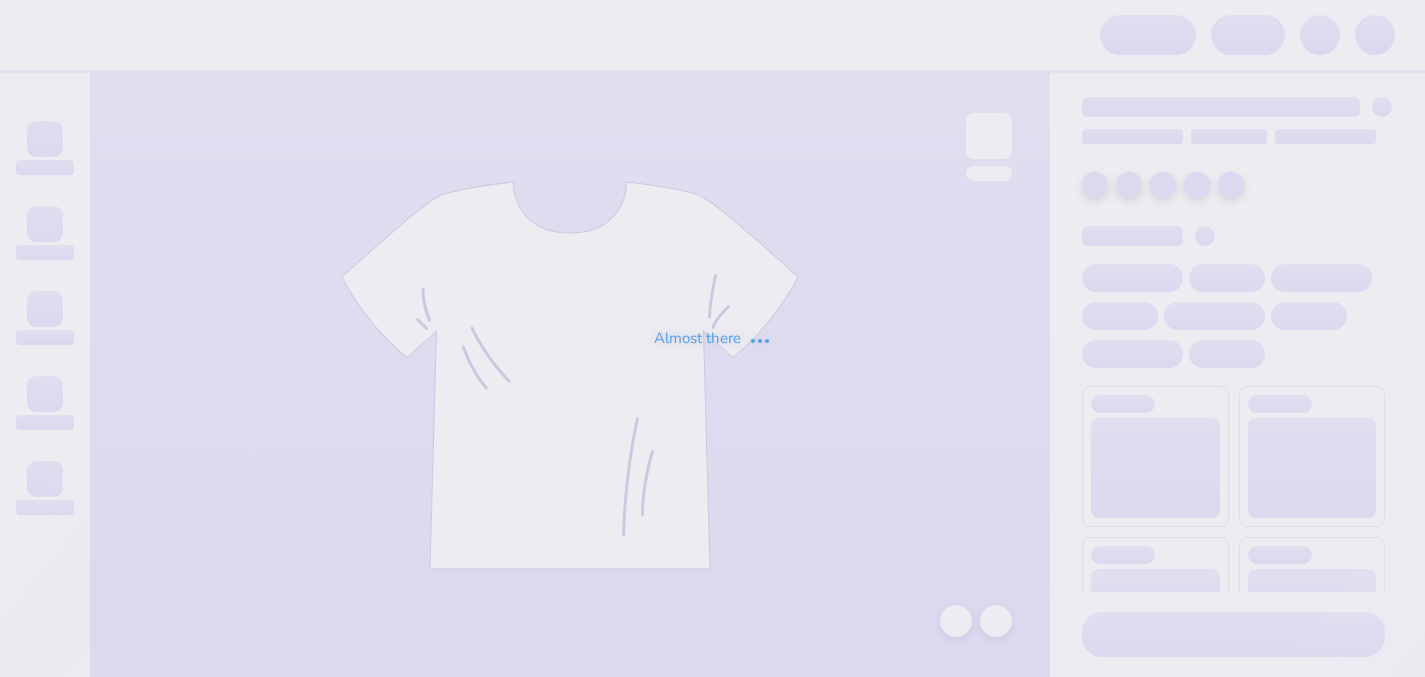 scroll, scrollTop: 0, scrollLeft: 0, axis: both 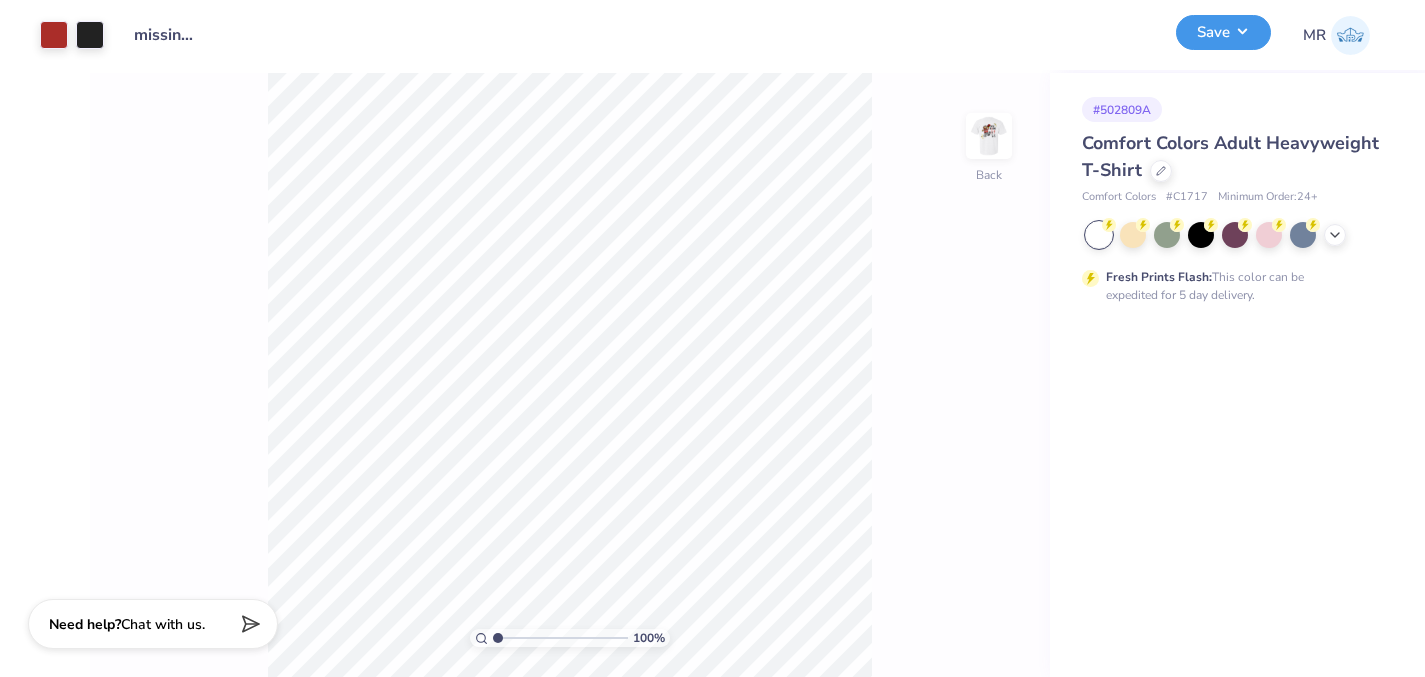 click on "Save" at bounding box center [1223, 32] 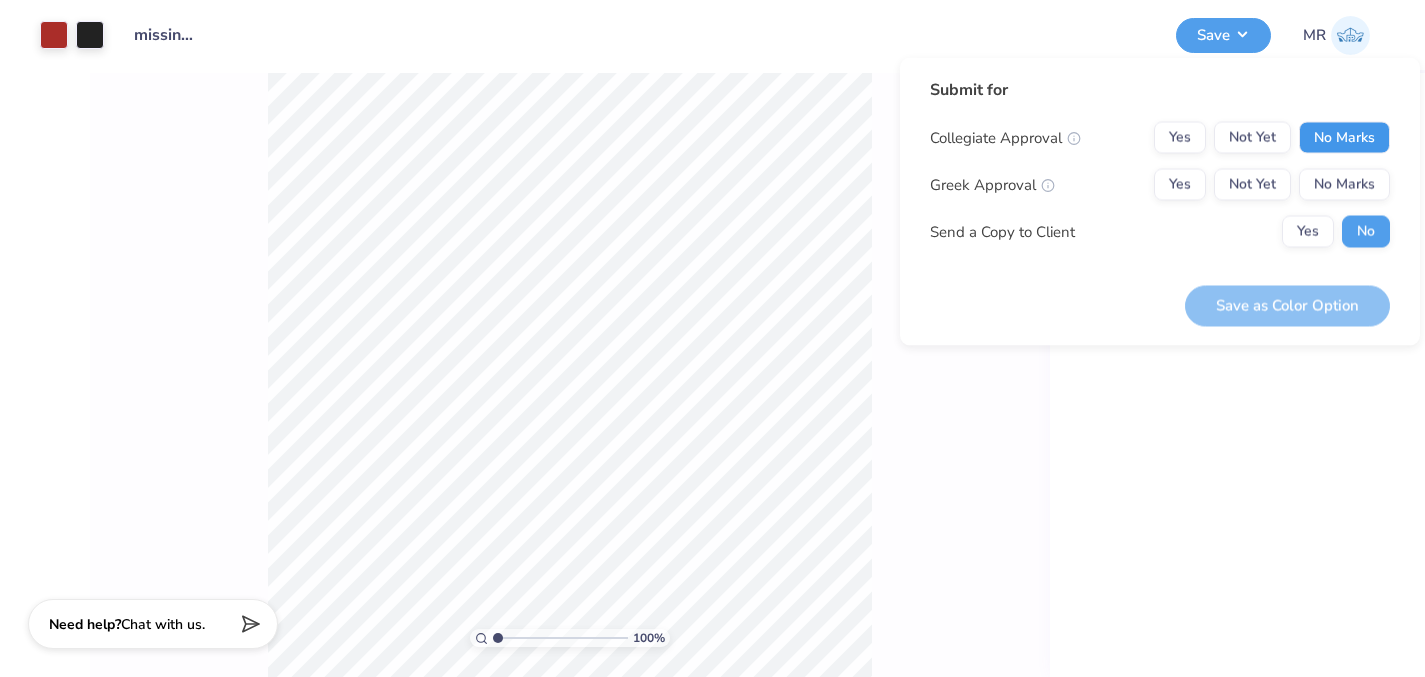 click on "No Marks" at bounding box center [1344, 138] 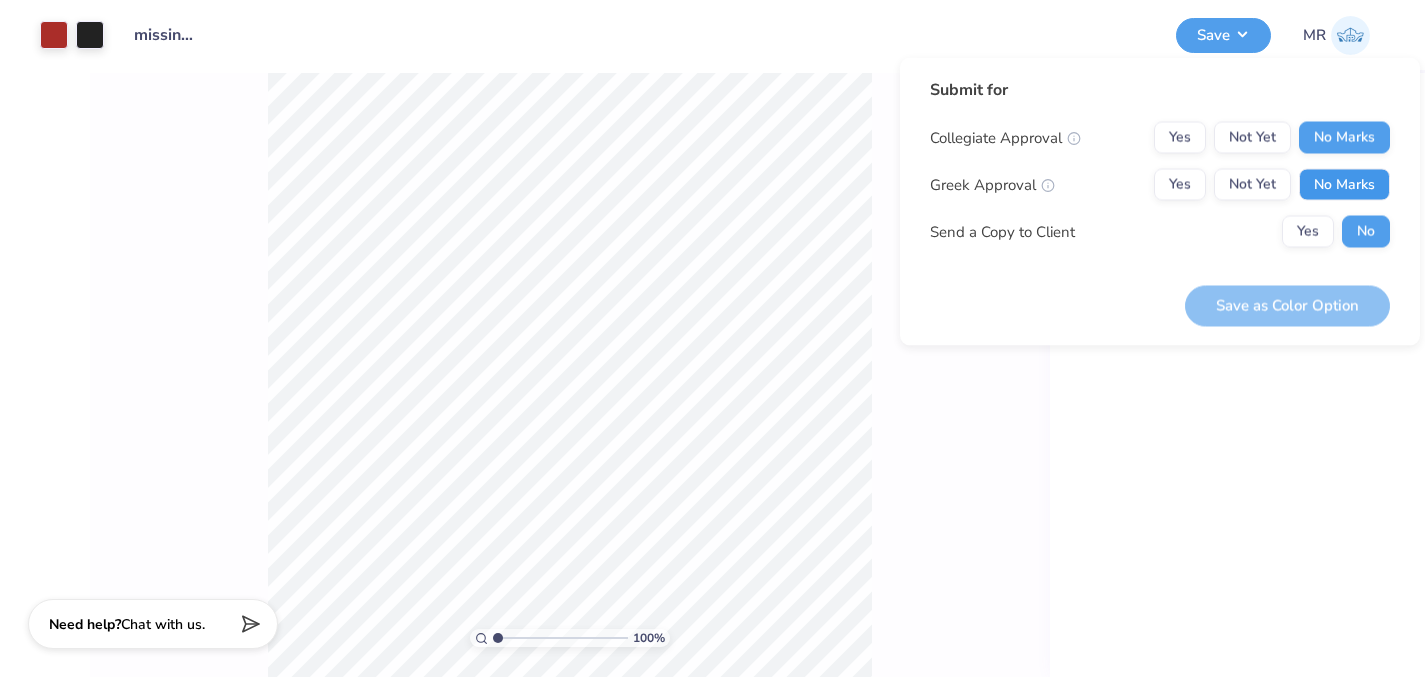 click on "No Marks" at bounding box center (1344, 185) 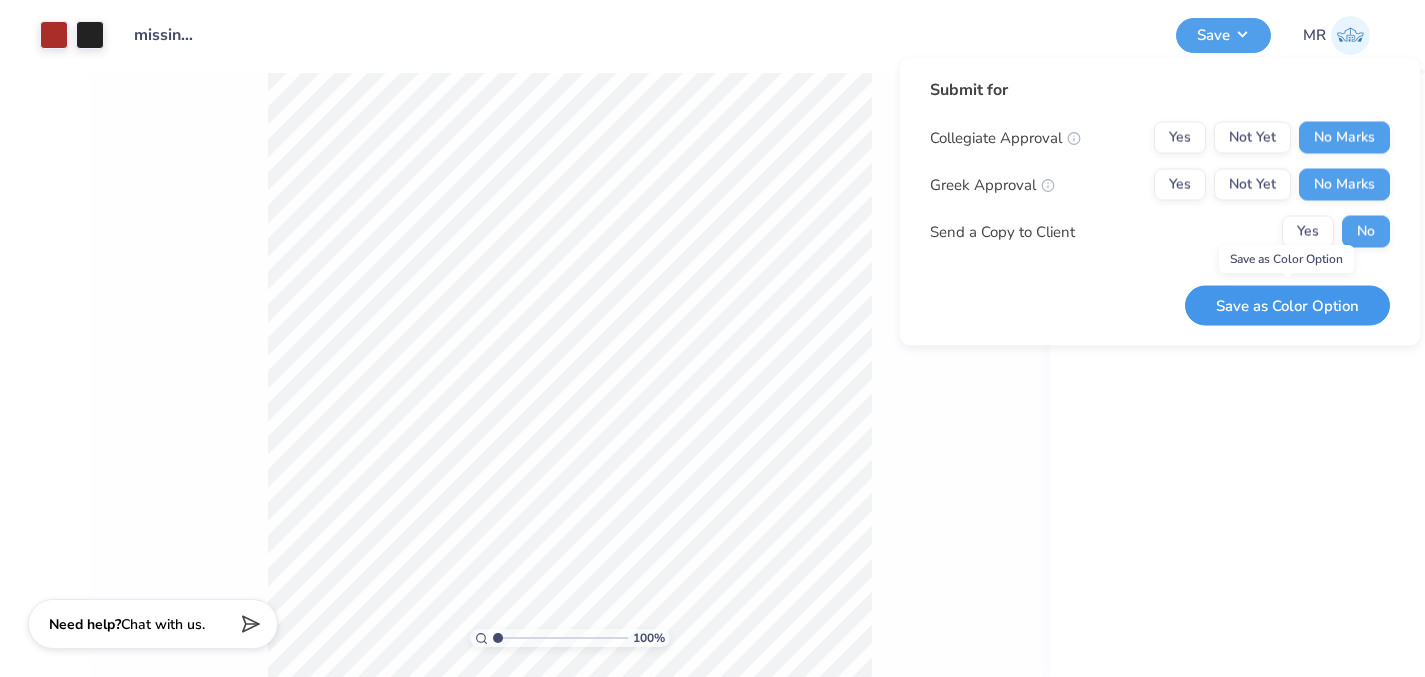 click on "Save as Color Option" at bounding box center [1287, 305] 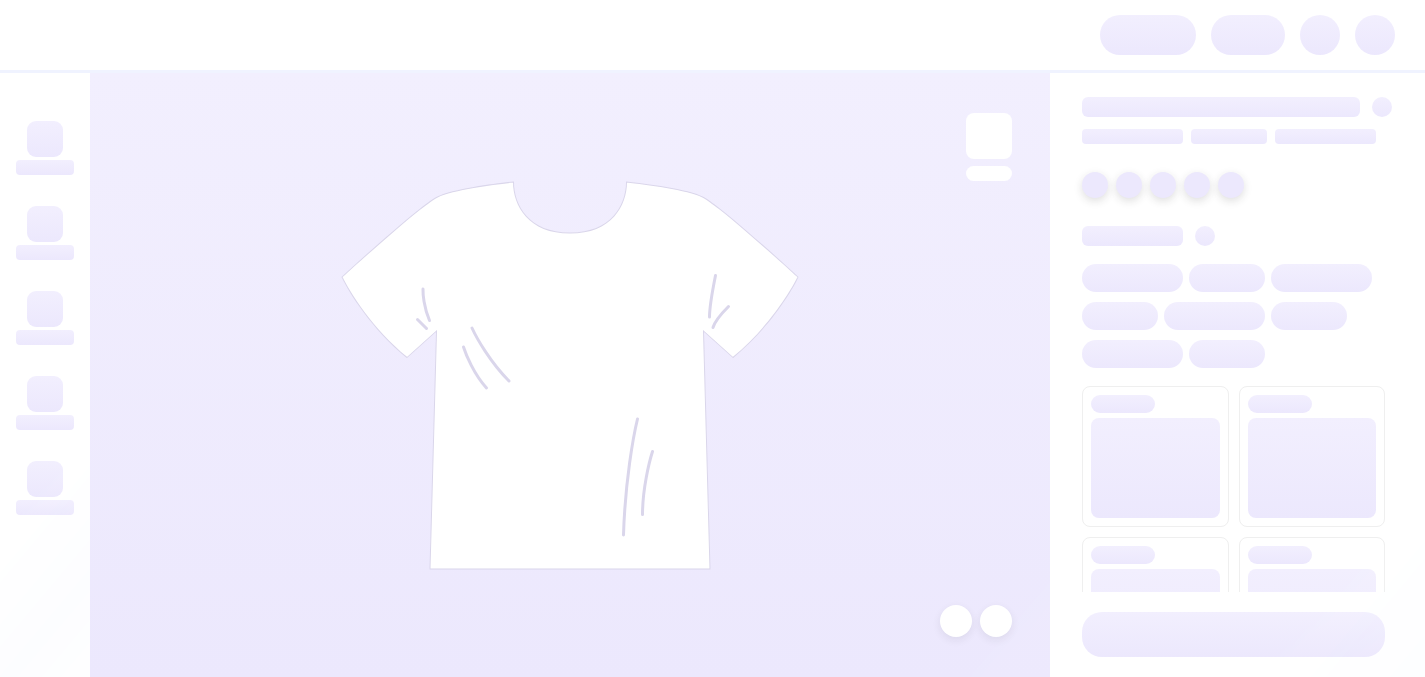 scroll, scrollTop: 0, scrollLeft: 0, axis: both 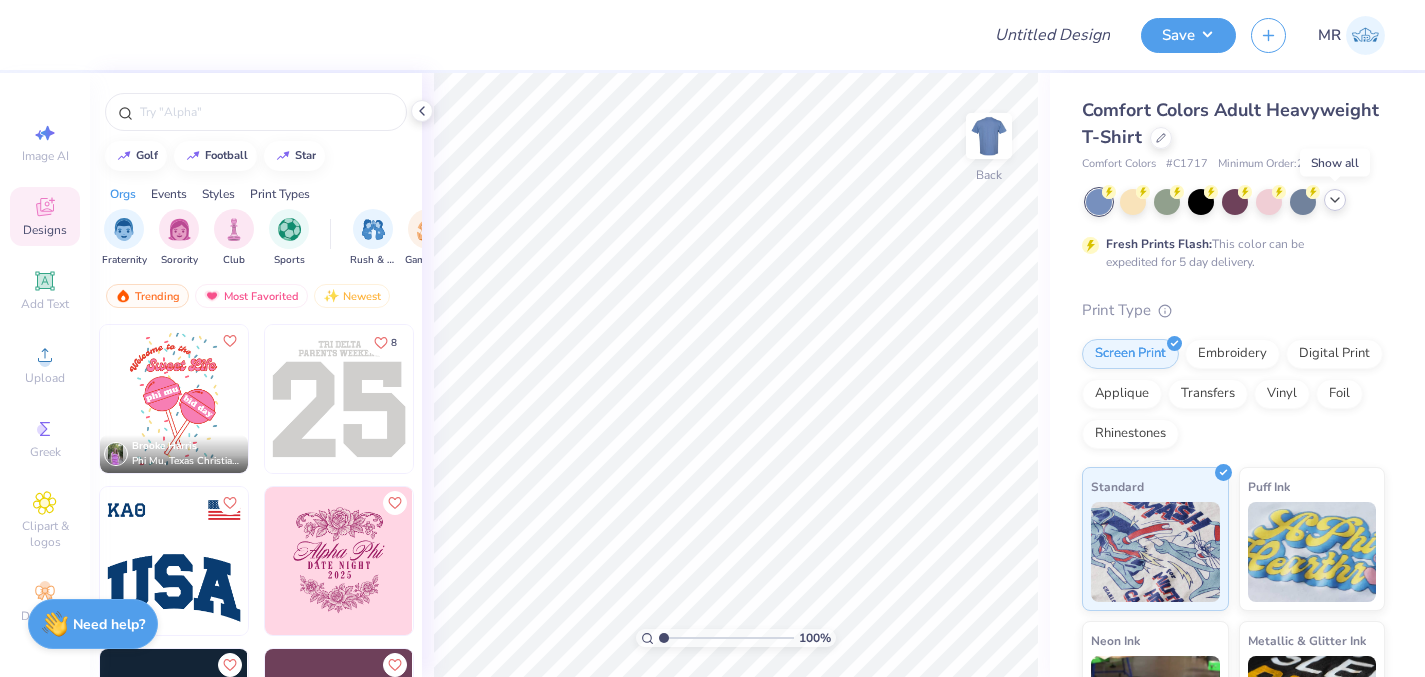 click 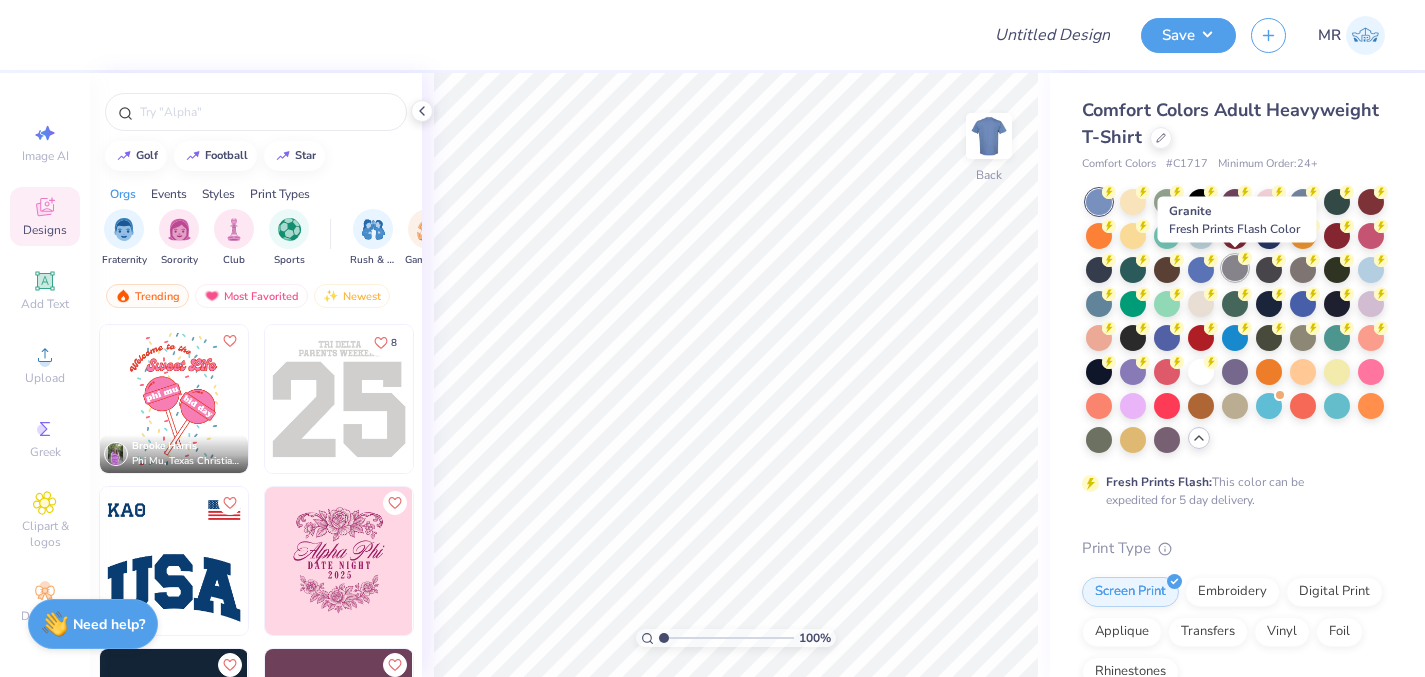 click at bounding box center (1235, 268) 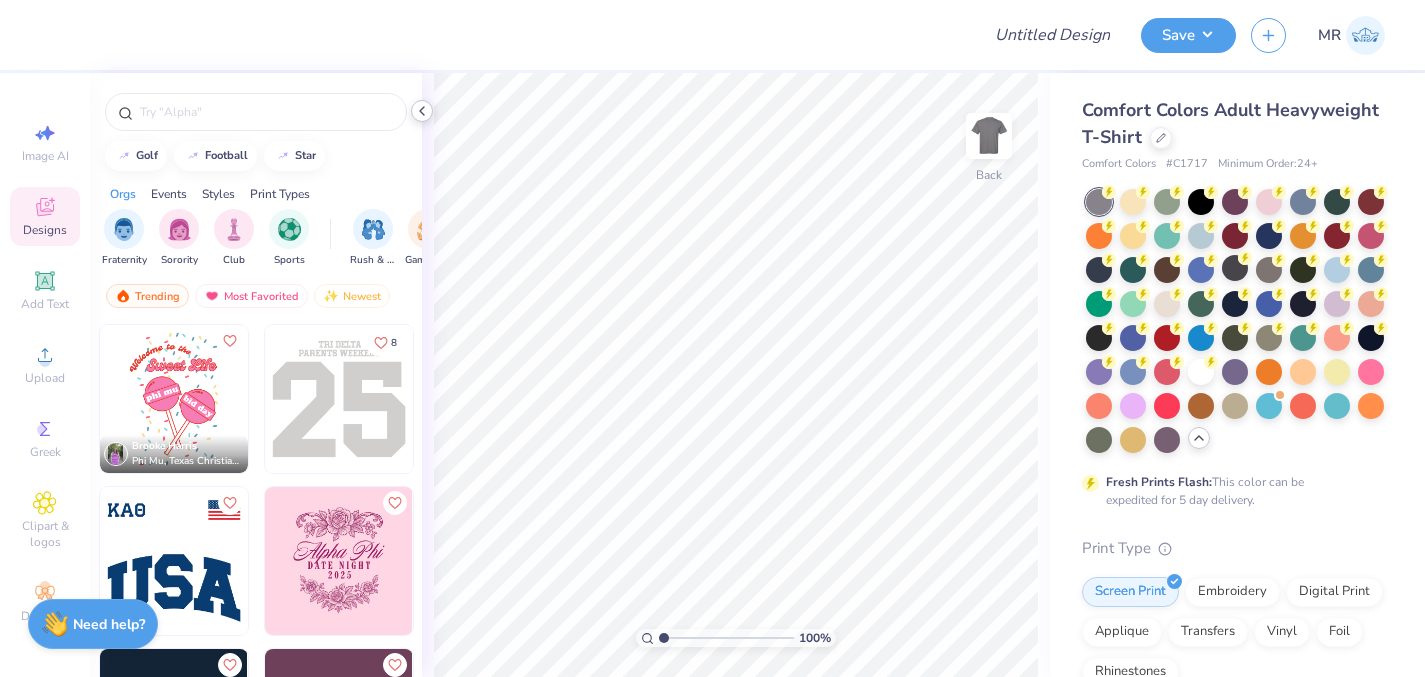 click 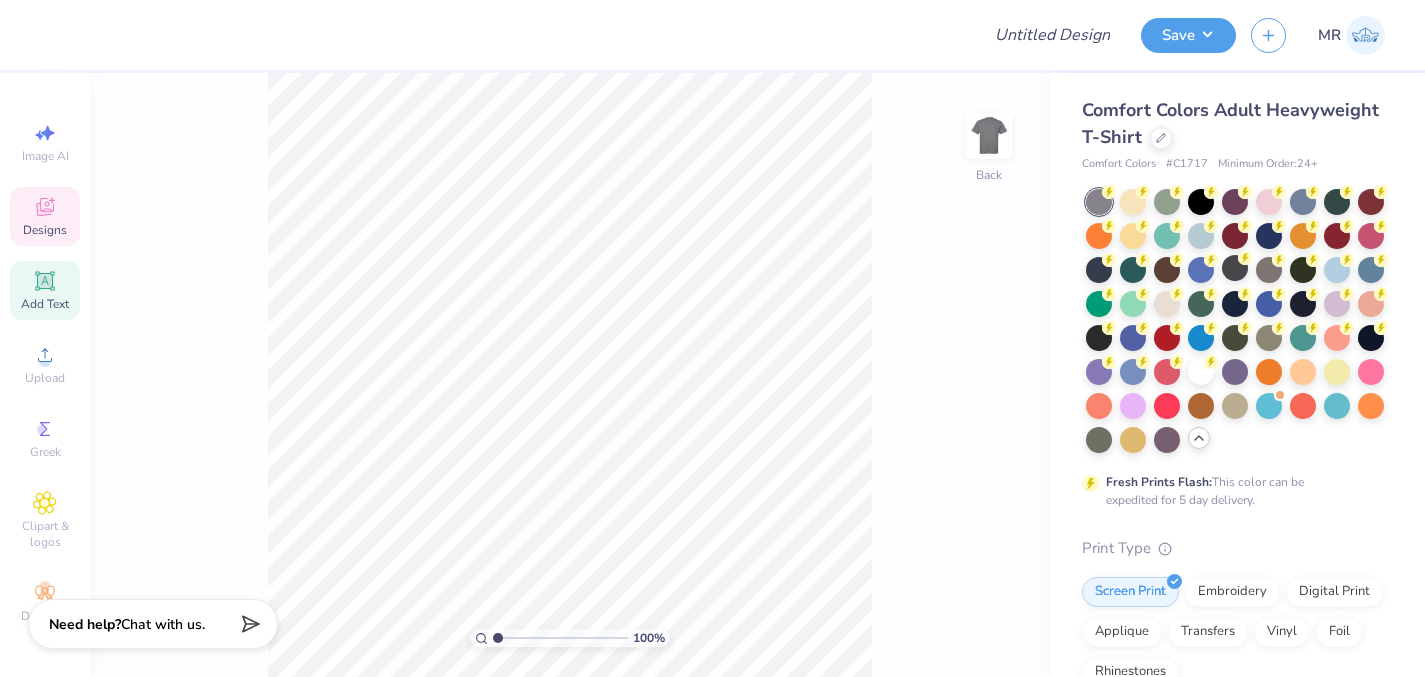 click 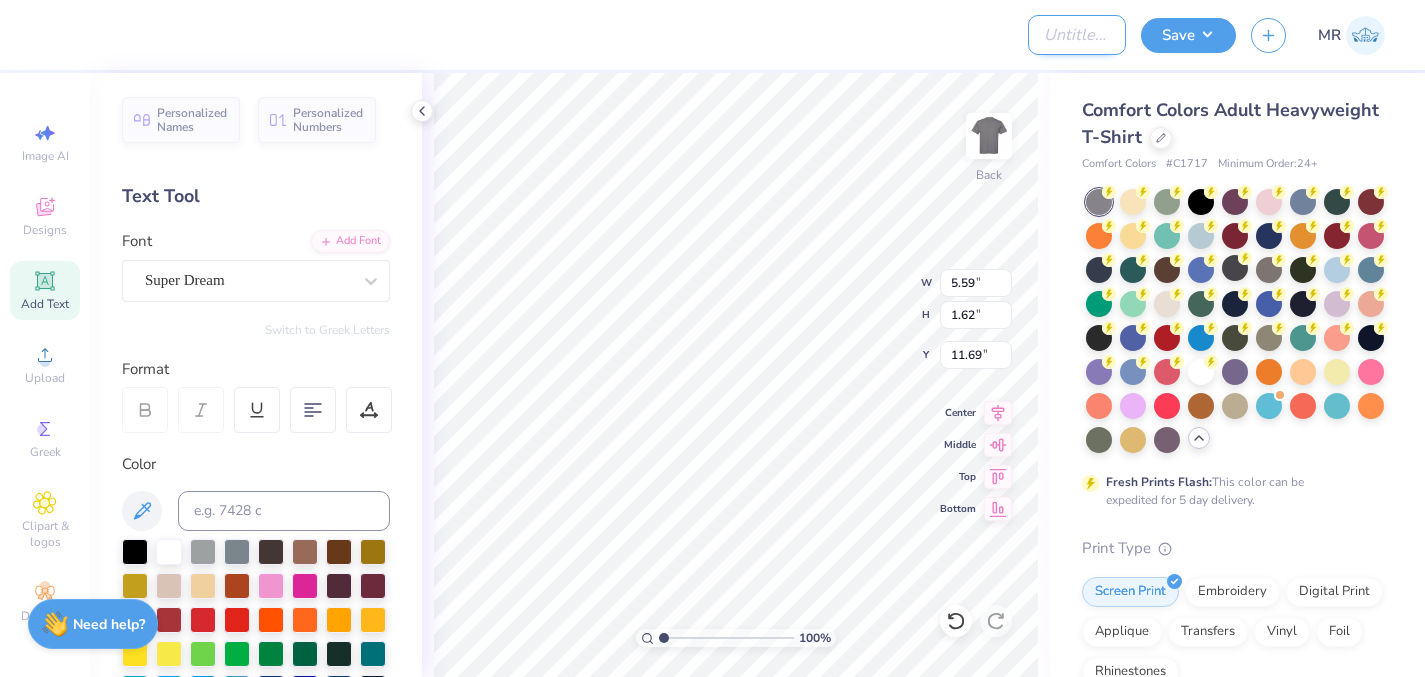 click on "Design Title" at bounding box center (1077, 35) 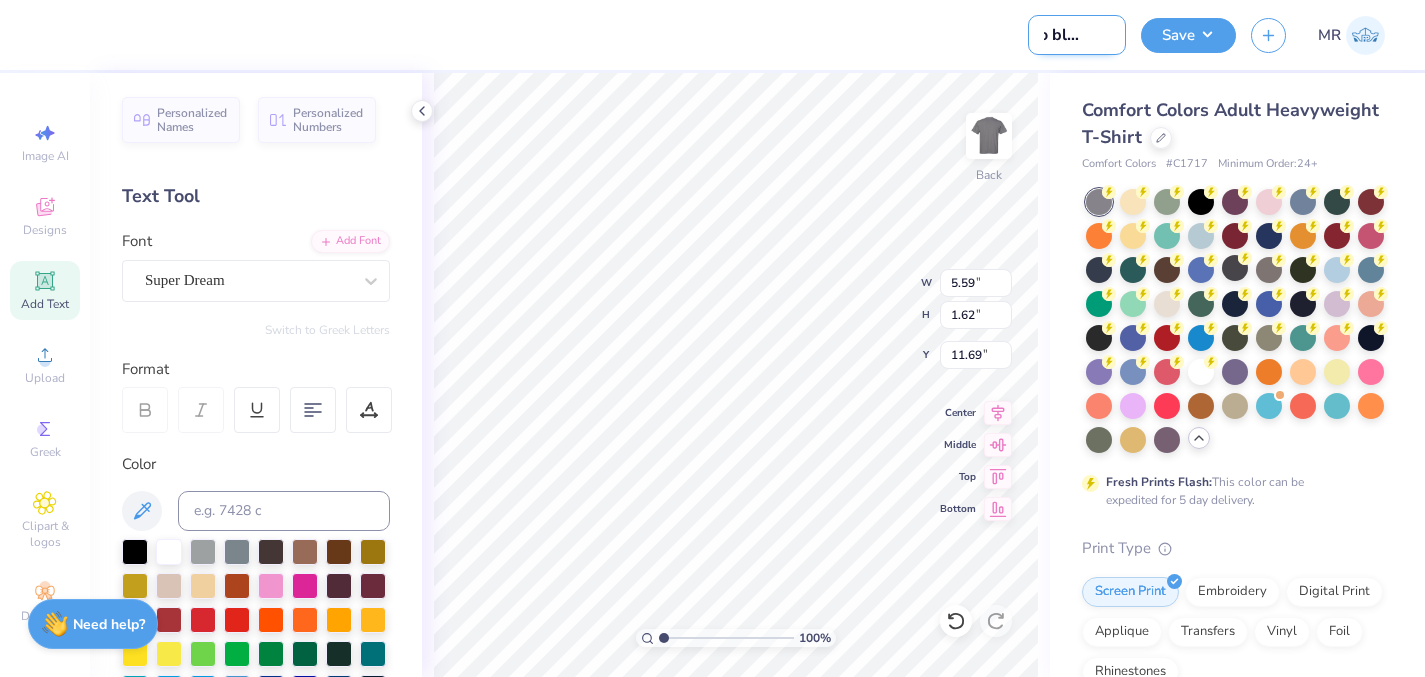 scroll, scrollTop: 0, scrollLeft: 32, axis: horizontal 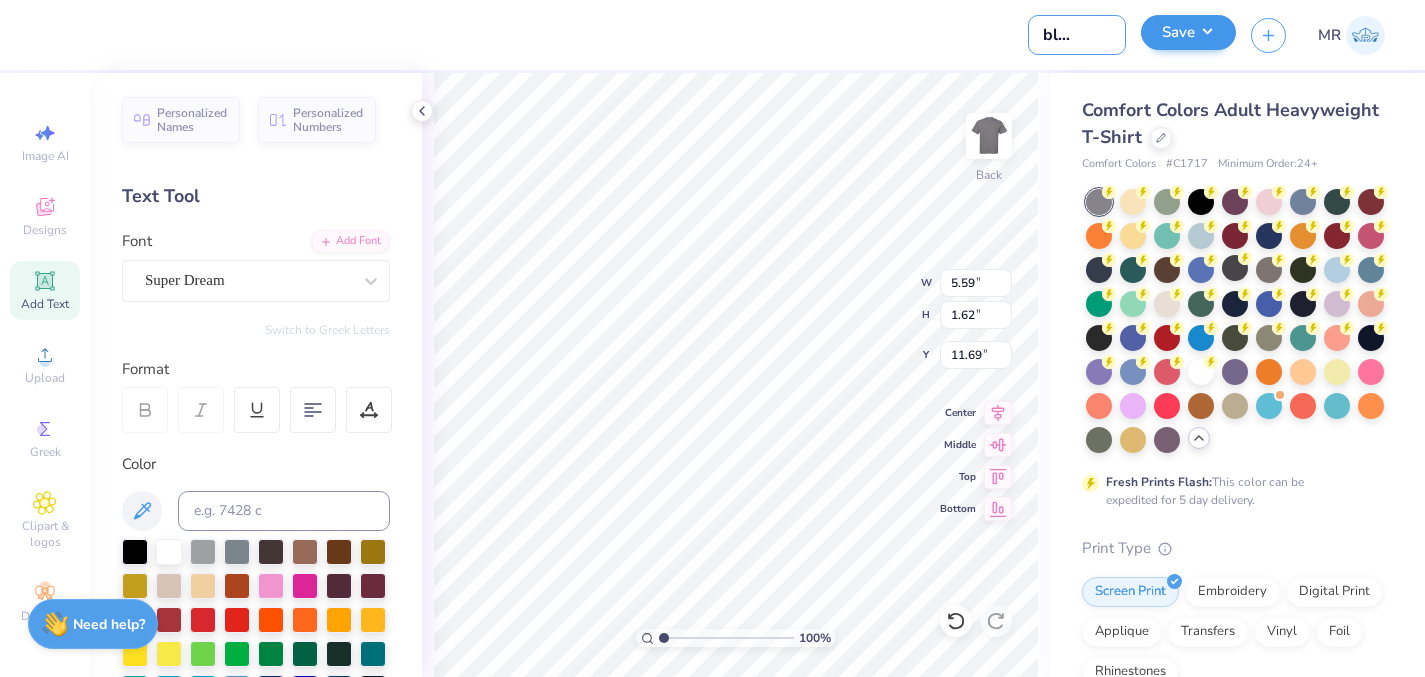 type on "axo block tee" 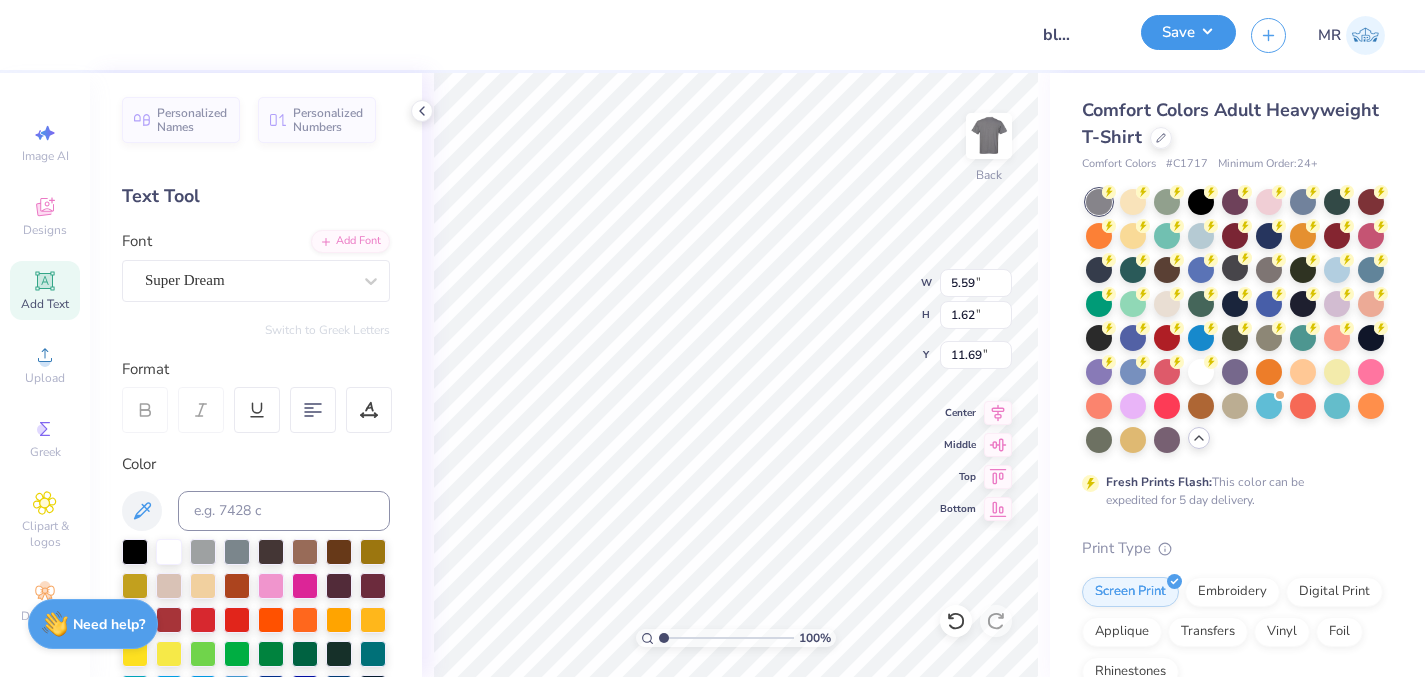 click on "Save" at bounding box center [1188, 32] 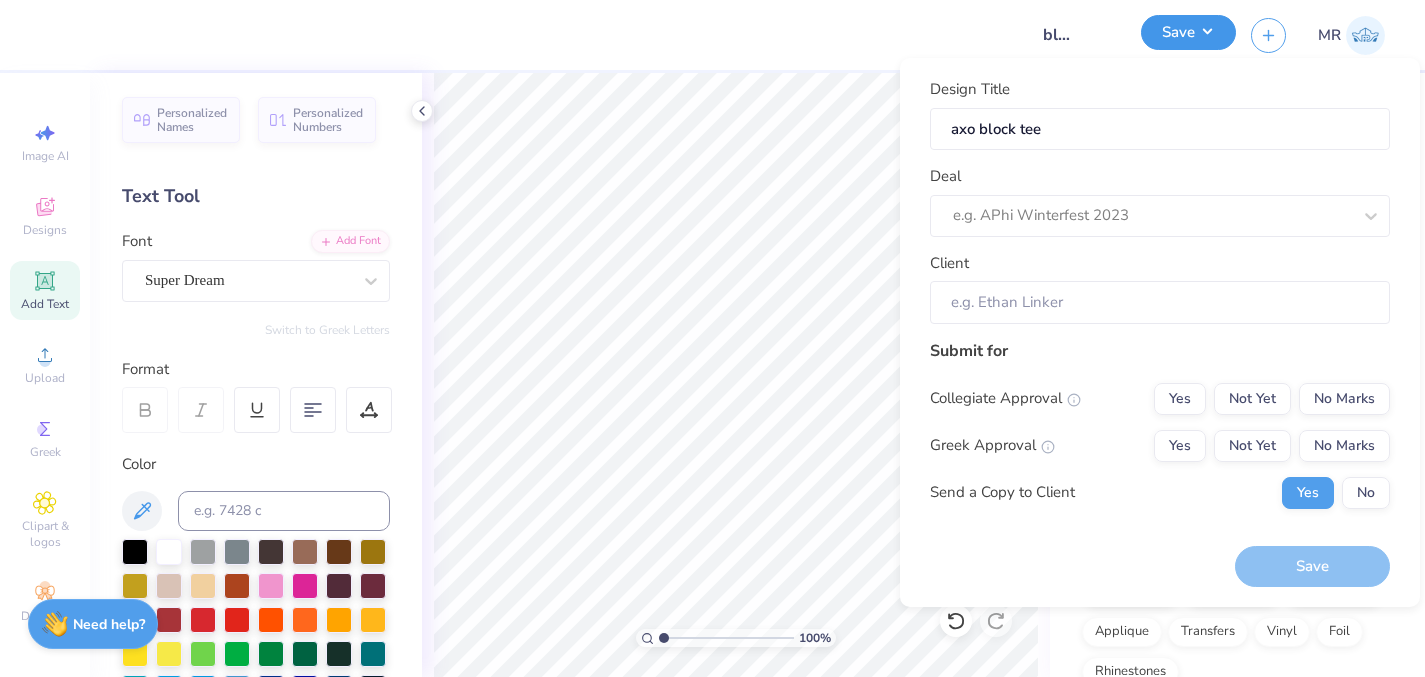 scroll, scrollTop: 0, scrollLeft: 0, axis: both 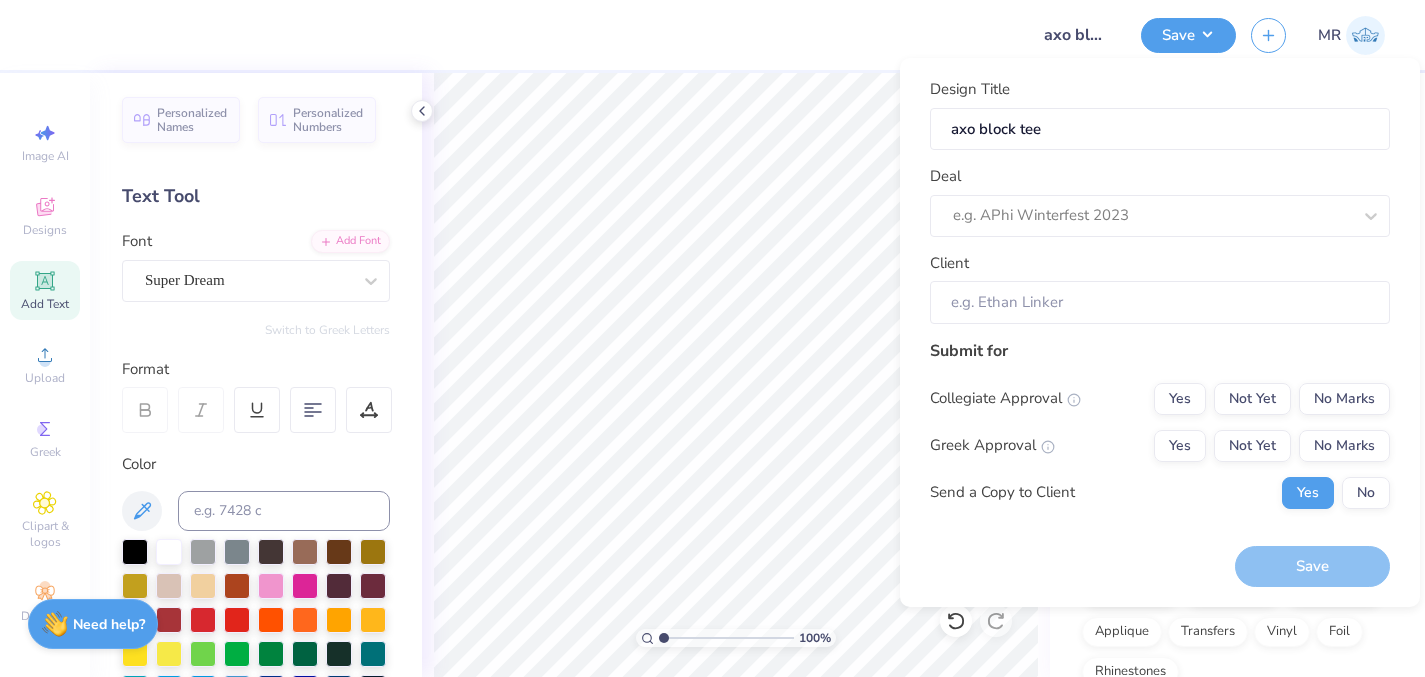 click on "Design Title axo block tee Deal e.g. APhi Winterfest 2023 Client" at bounding box center [1160, 201] 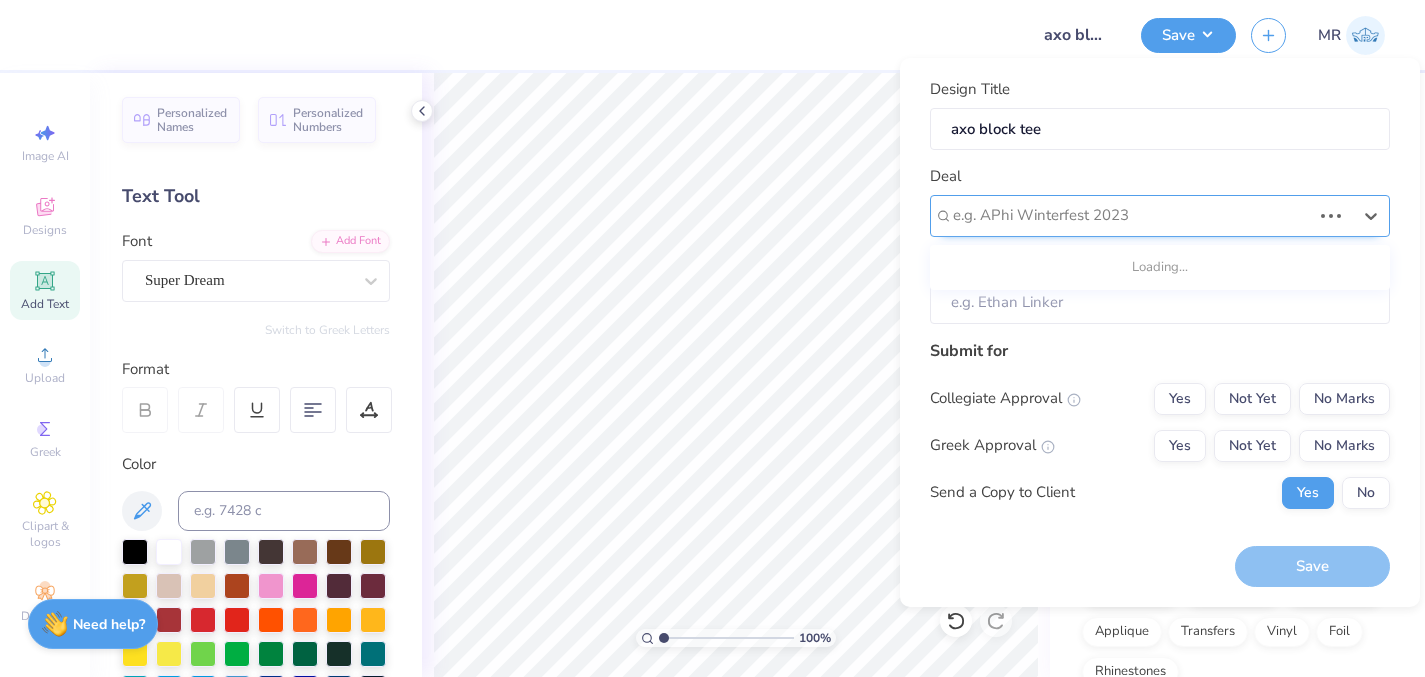 click at bounding box center (1132, 215) 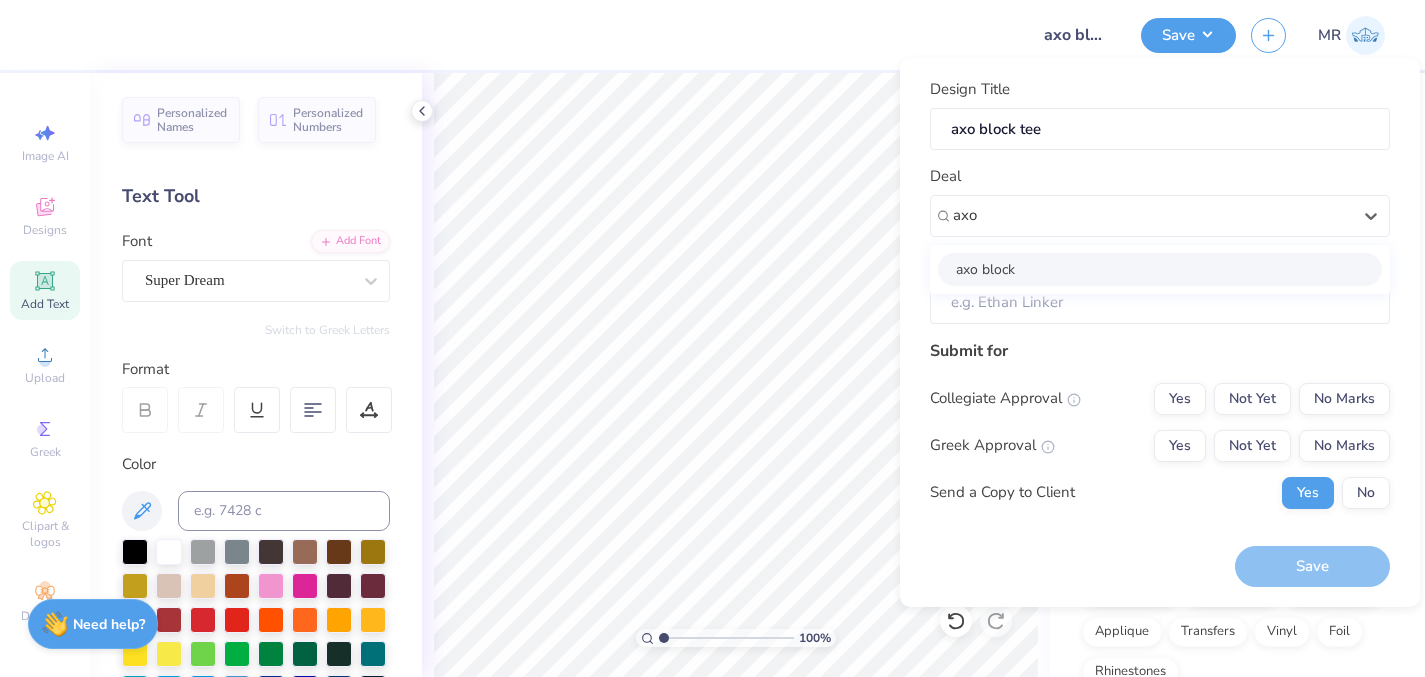 click on "axo block" at bounding box center (1160, 269) 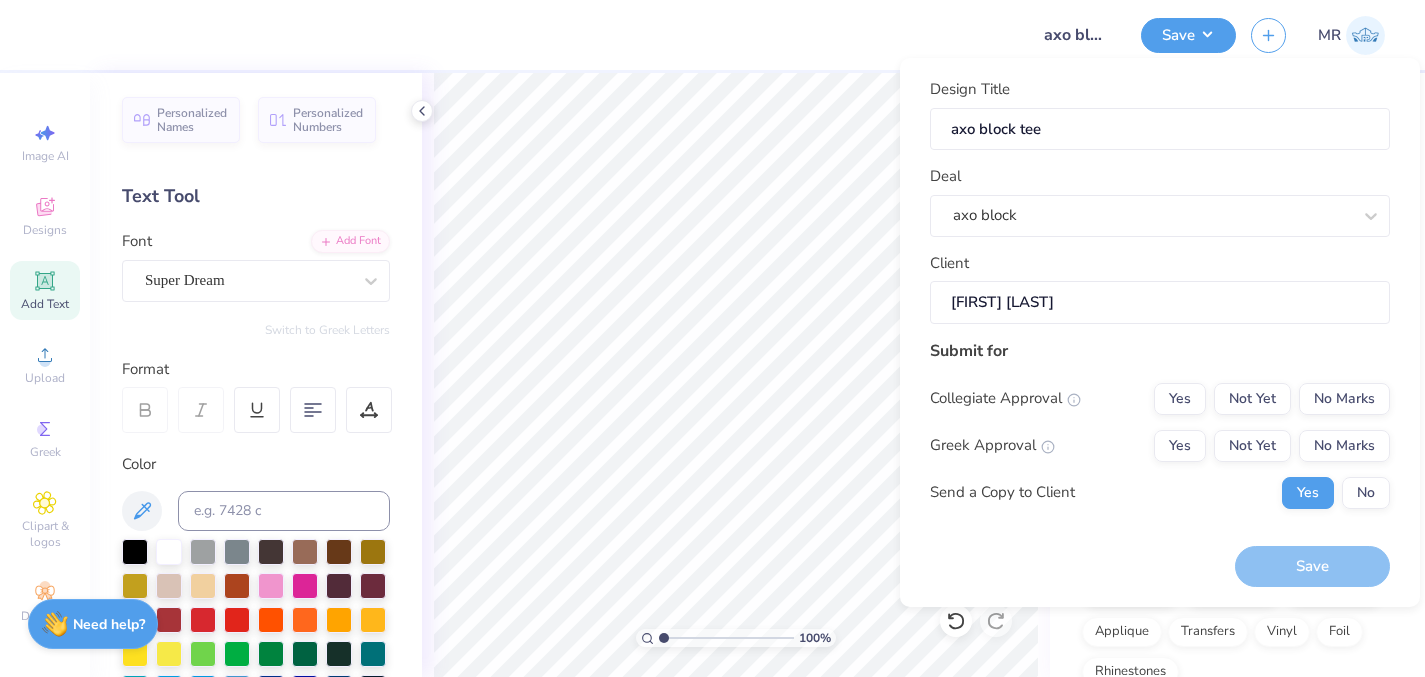 click on "Tansey Lee" at bounding box center (1160, 302) 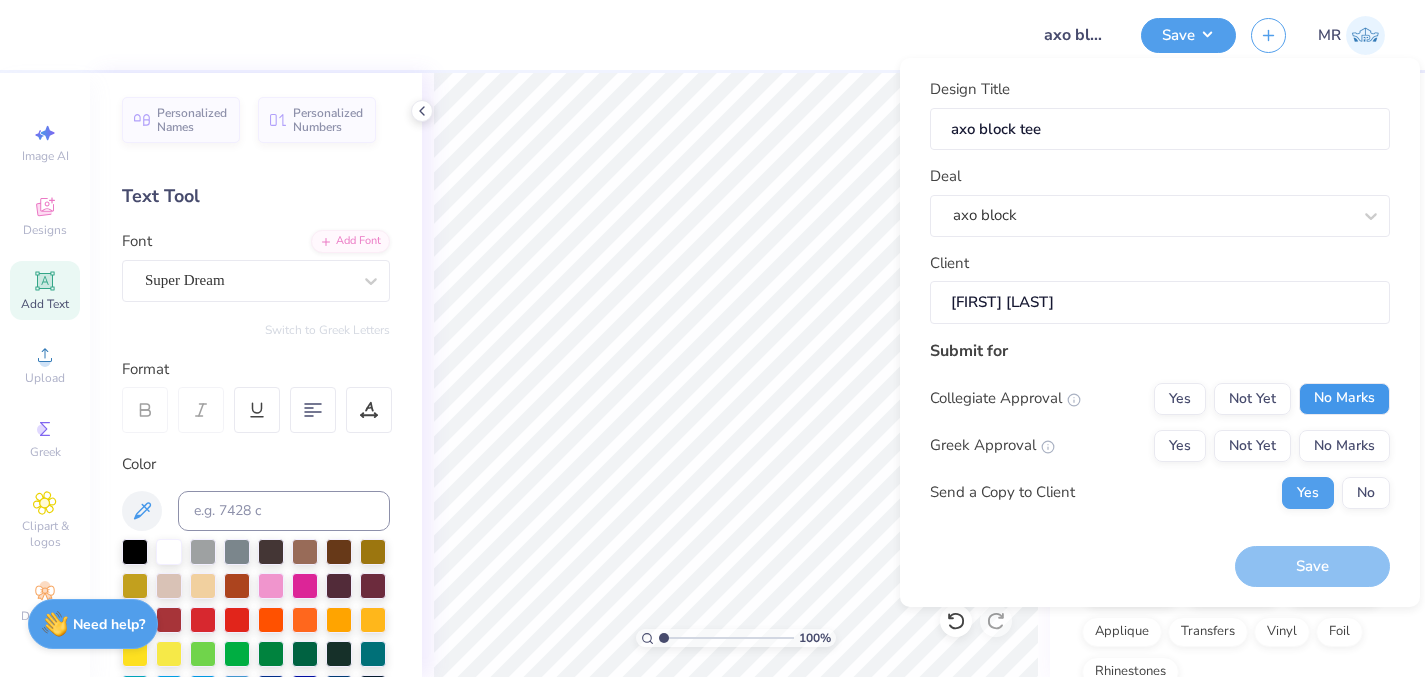 click on "No Marks" at bounding box center [1344, 399] 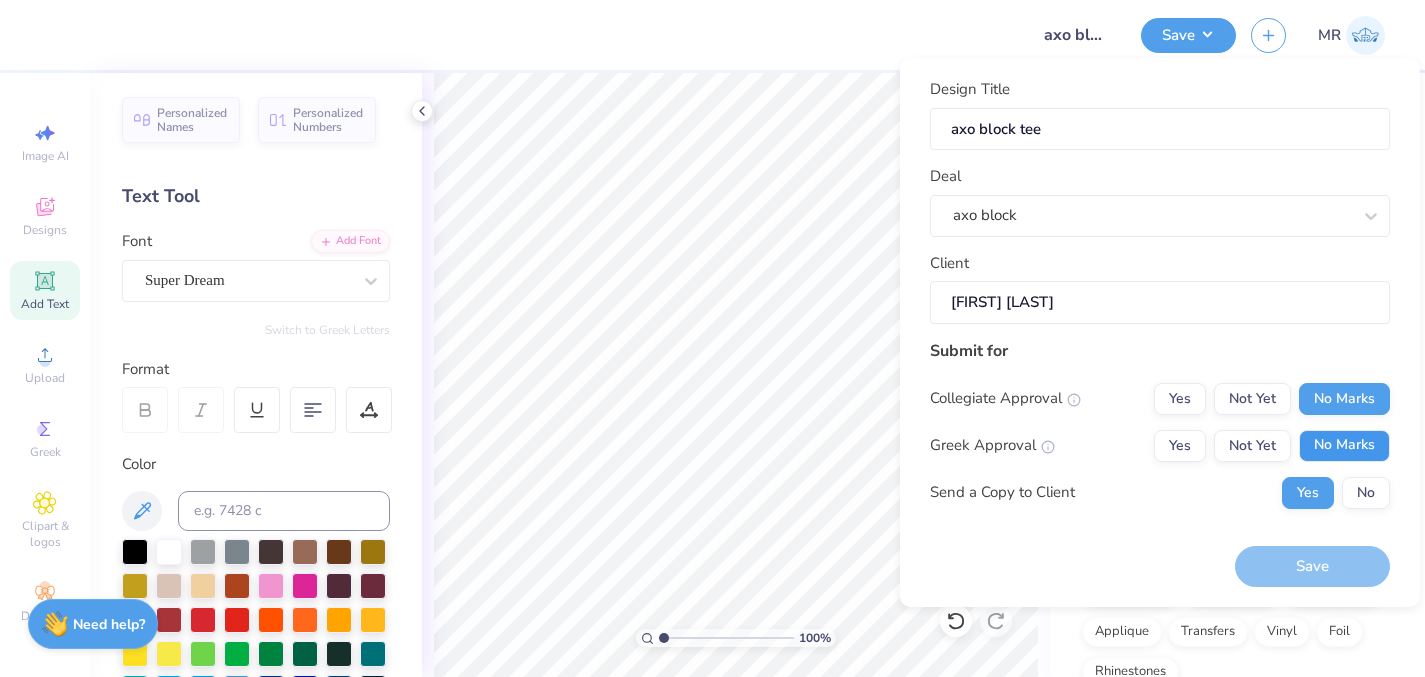 click on "No Marks" at bounding box center (1344, 446) 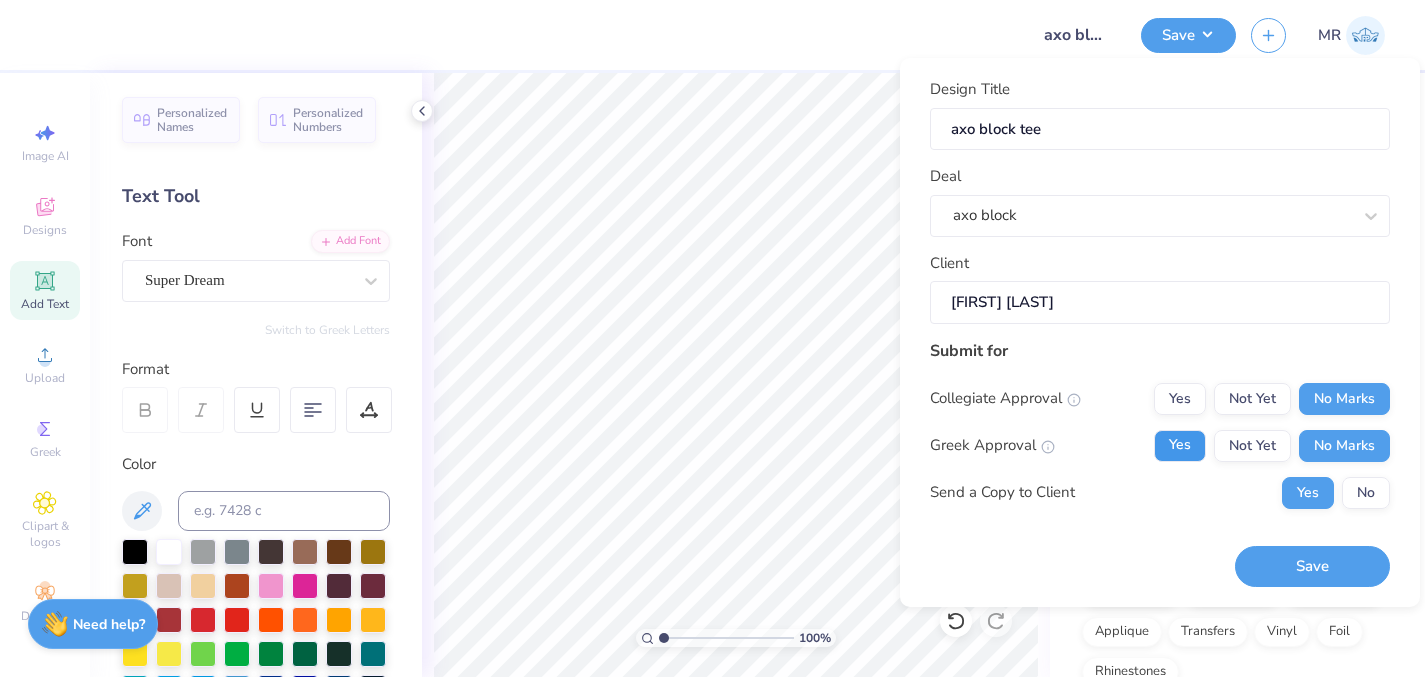 click on "Yes" at bounding box center (1180, 446) 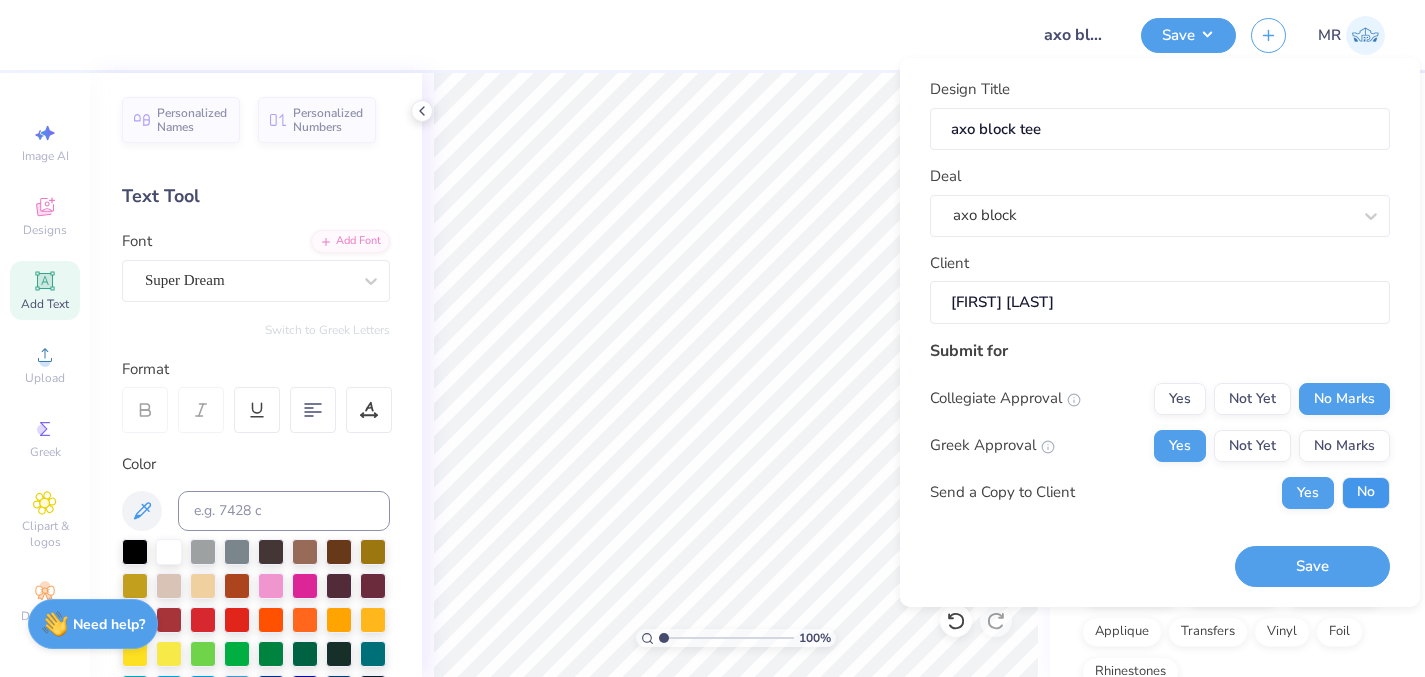 click on "No" at bounding box center [1366, 493] 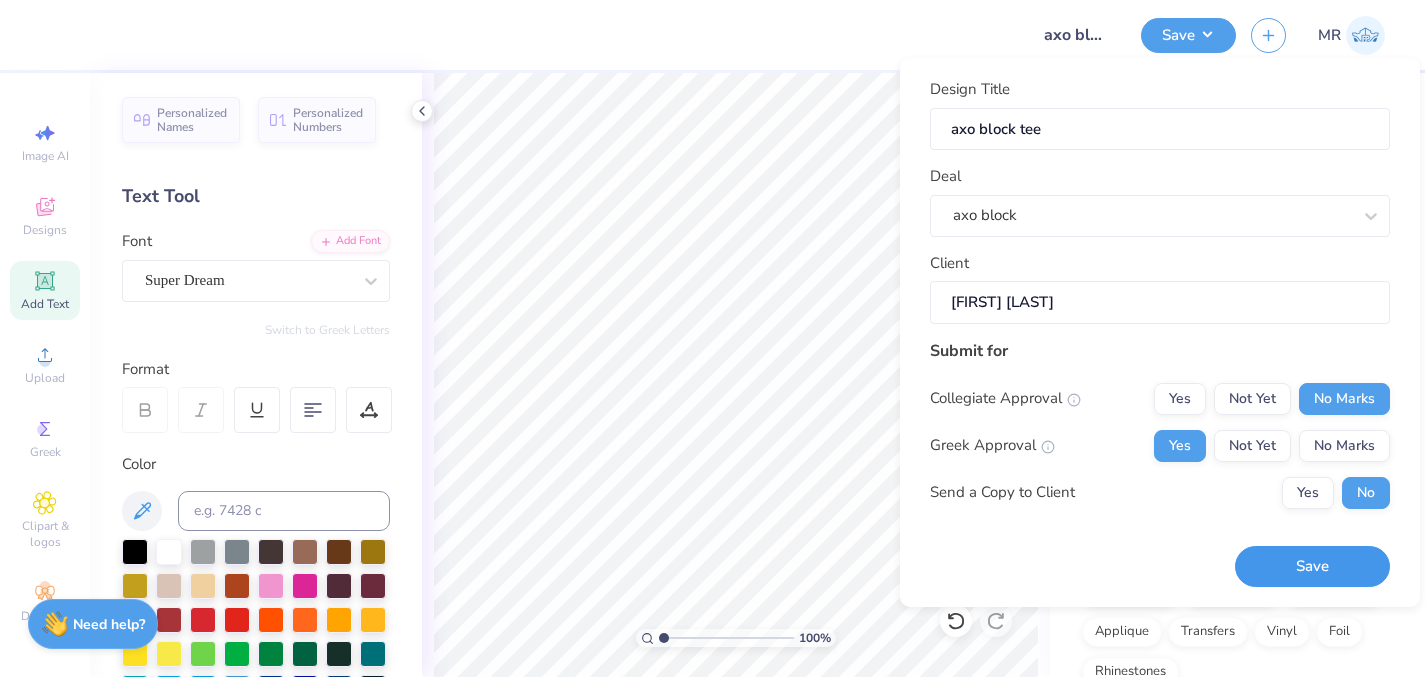 click on "Save" at bounding box center [1312, 566] 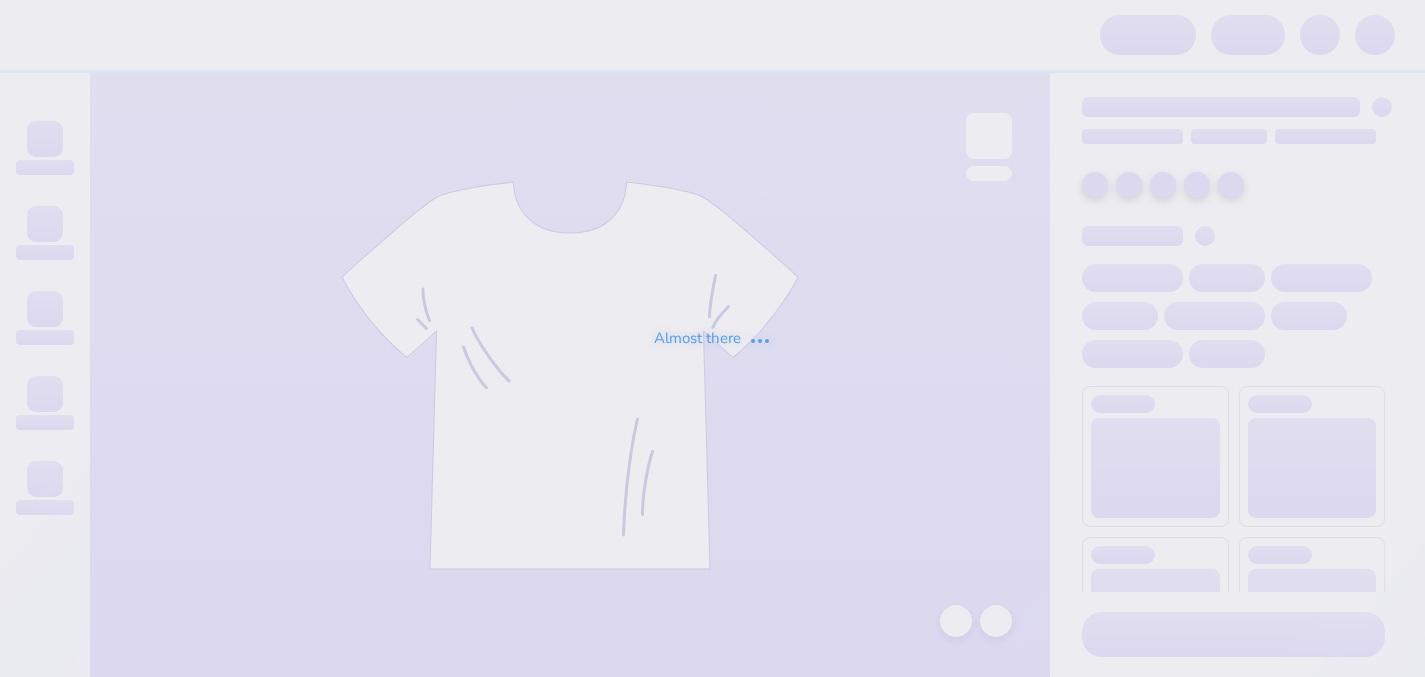 scroll, scrollTop: 0, scrollLeft: 0, axis: both 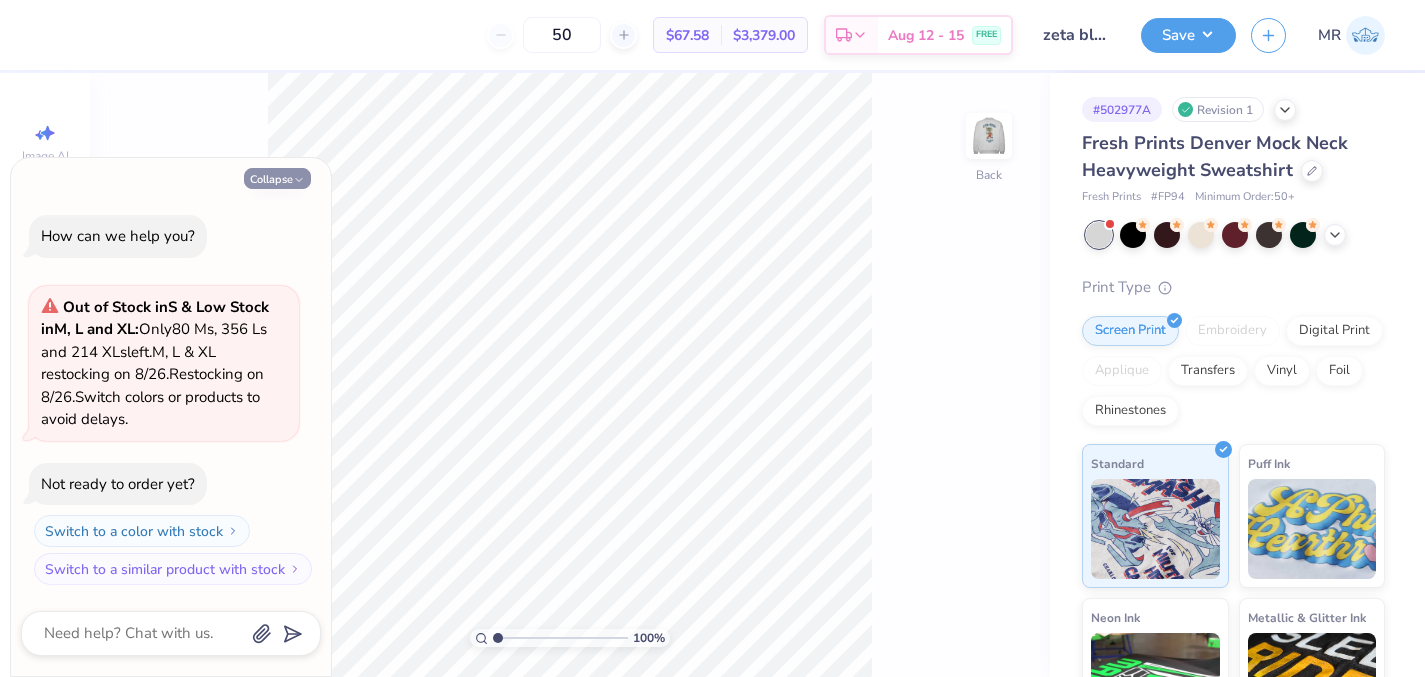 click on "Collapse" at bounding box center (277, 178) 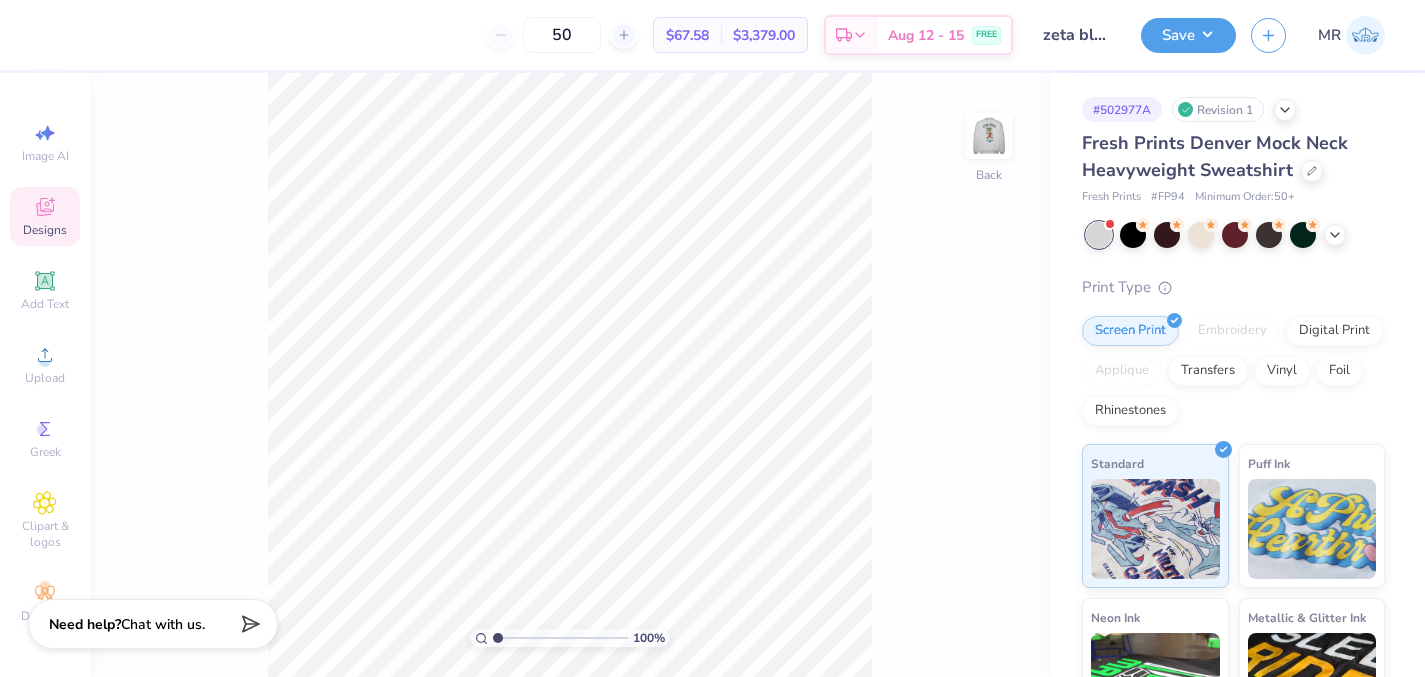 click on "Designs" at bounding box center [45, 216] 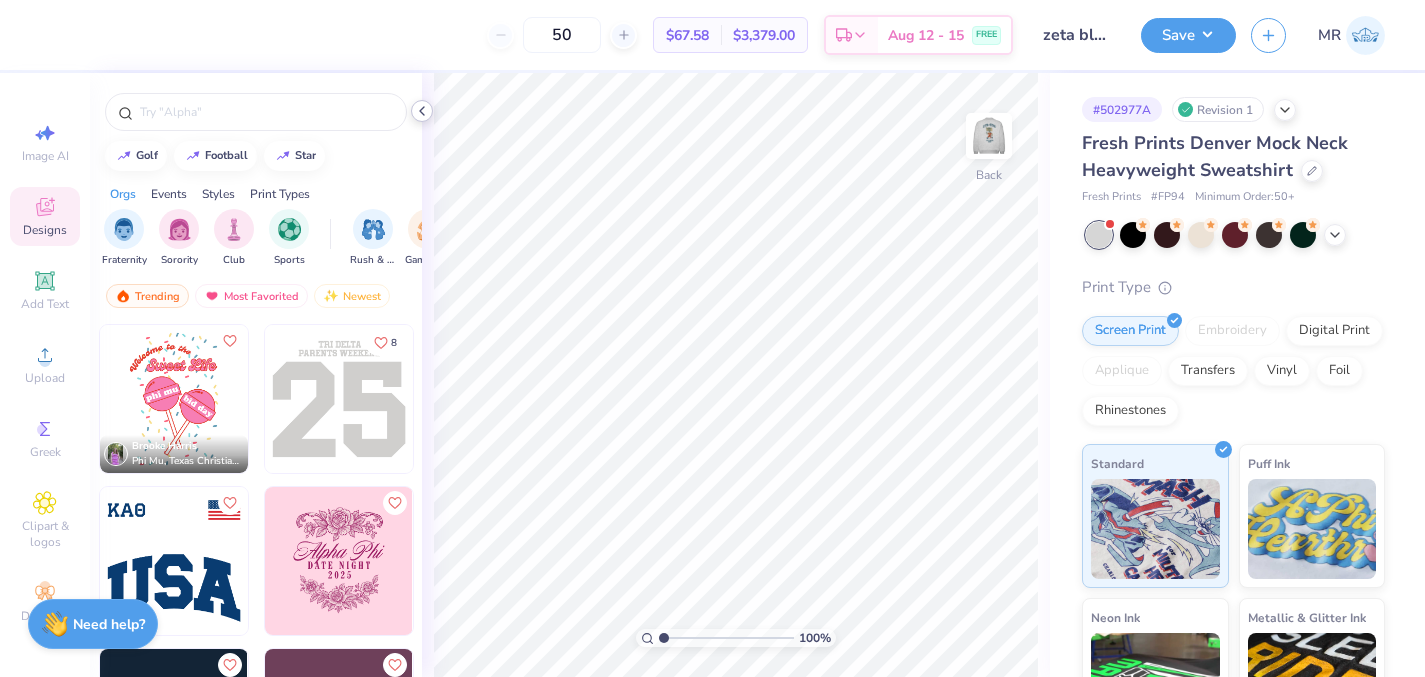 click 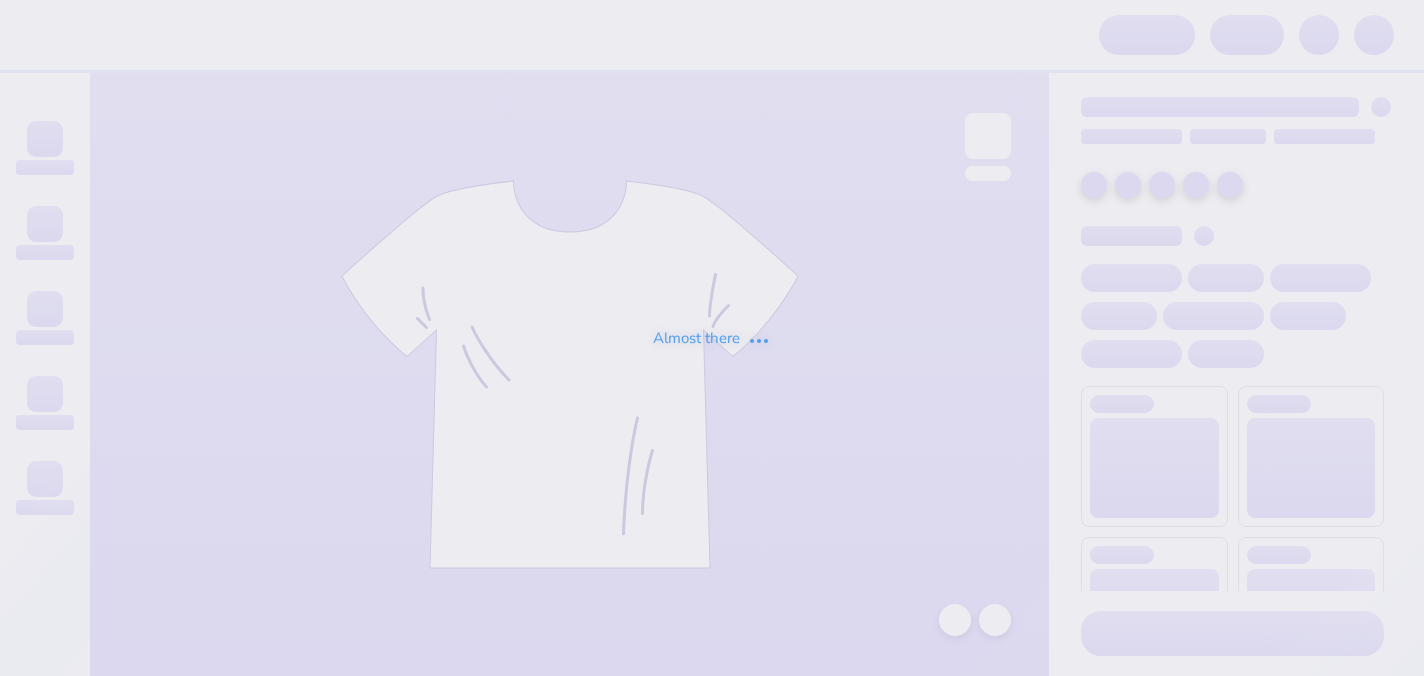 scroll, scrollTop: 0, scrollLeft: 0, axis: both 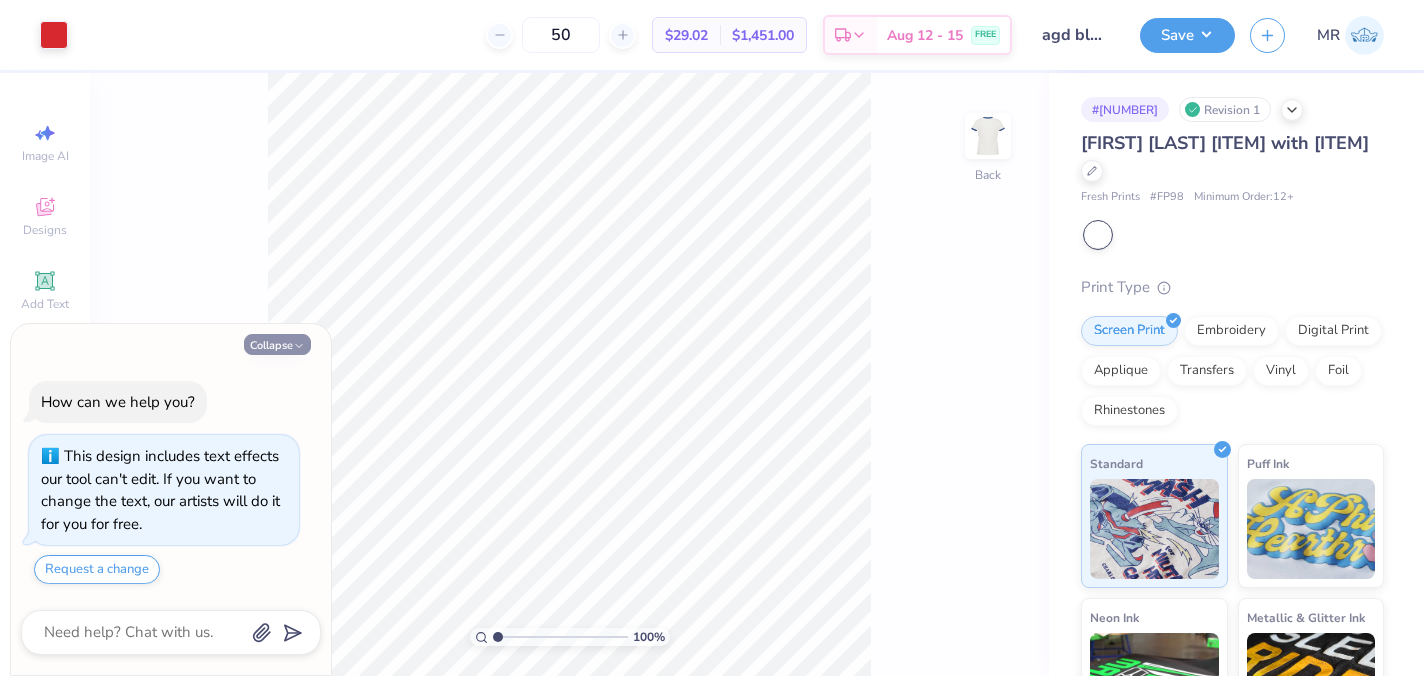 click 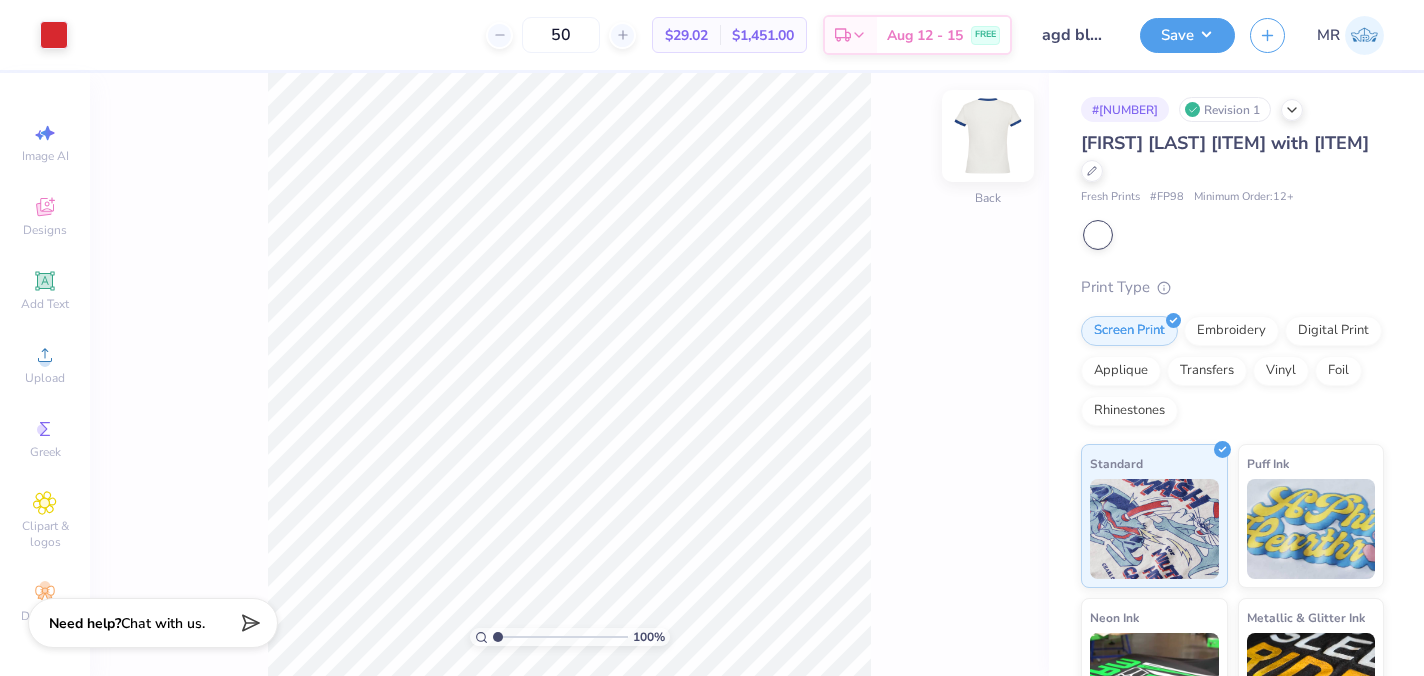 click at bounding box center (988, 136) 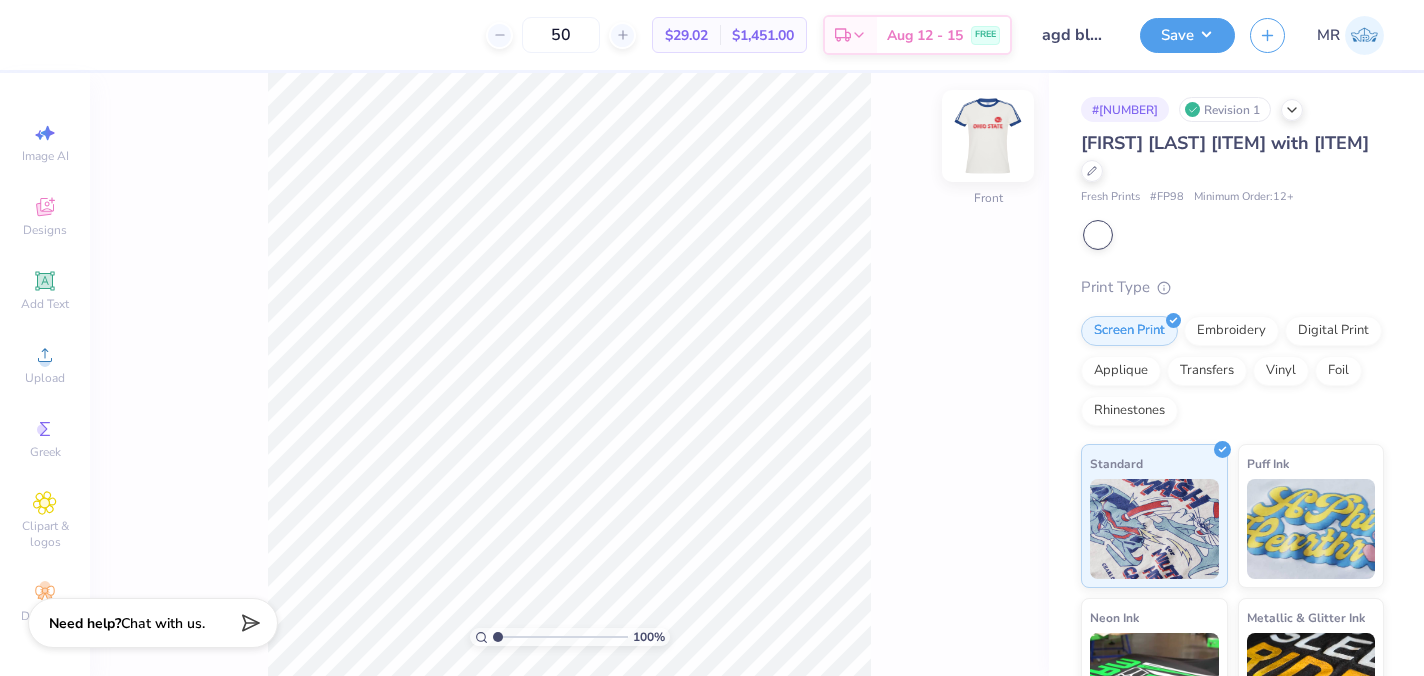click at bounding box center (988, 136) 